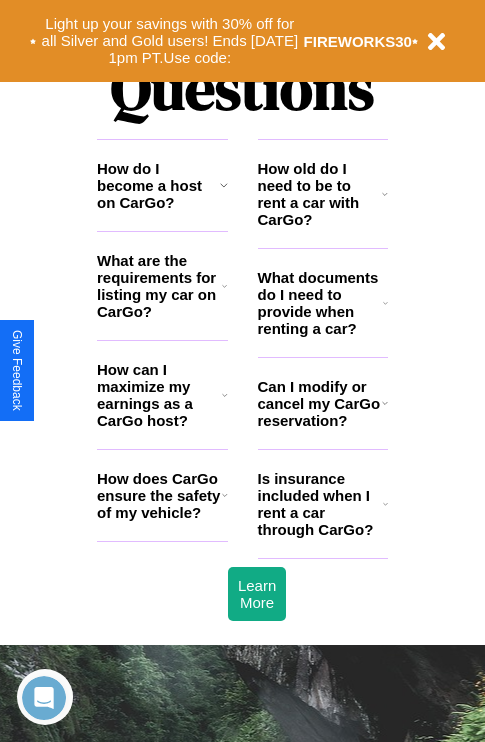scroll, scrollTop: 2423, scrollLeft: 0, axis: vertical 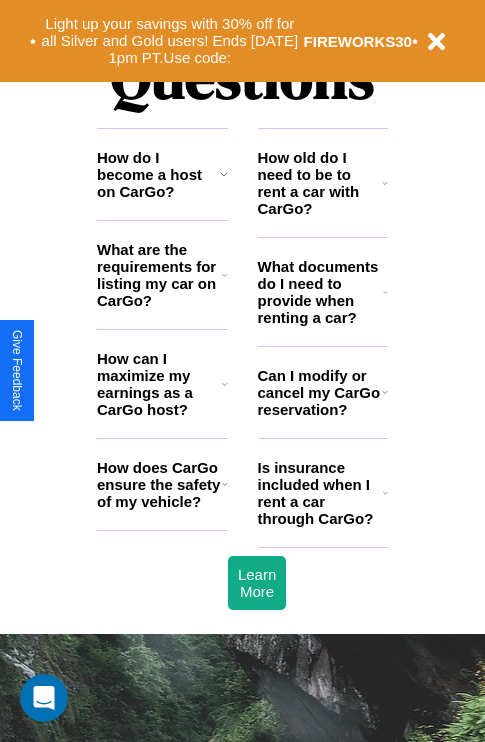 click 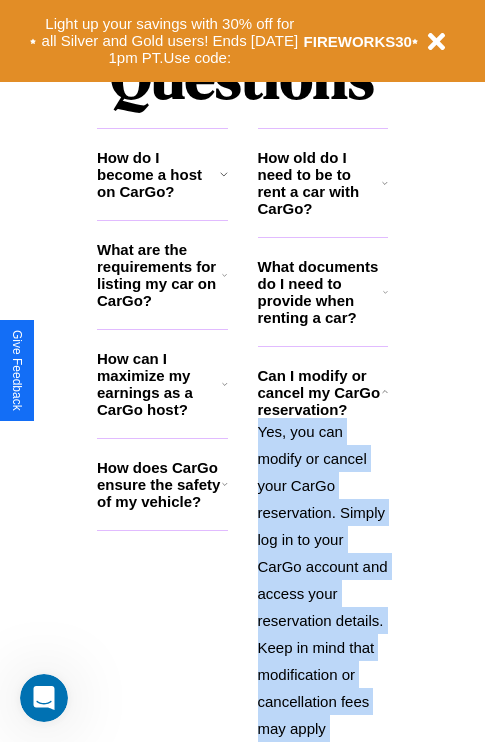 scroll, scrollTop: 2667, scrollLeft: 0, axis: vertical 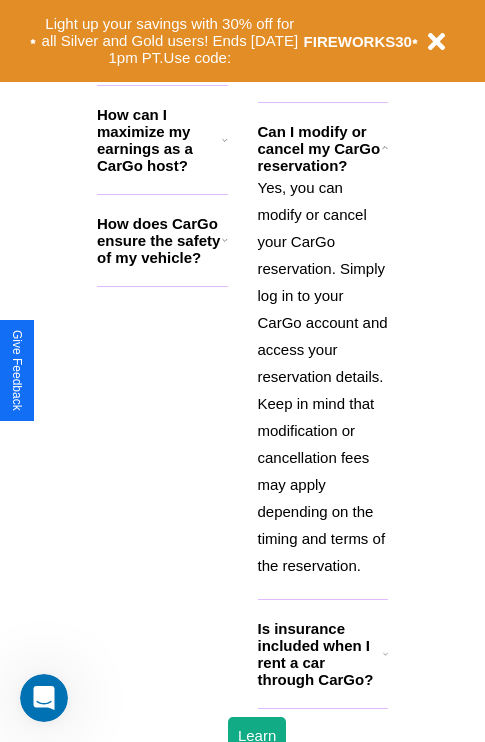 click on "Is insurance included when I rent a car through CarGo?" at bounding box center (320, 654) 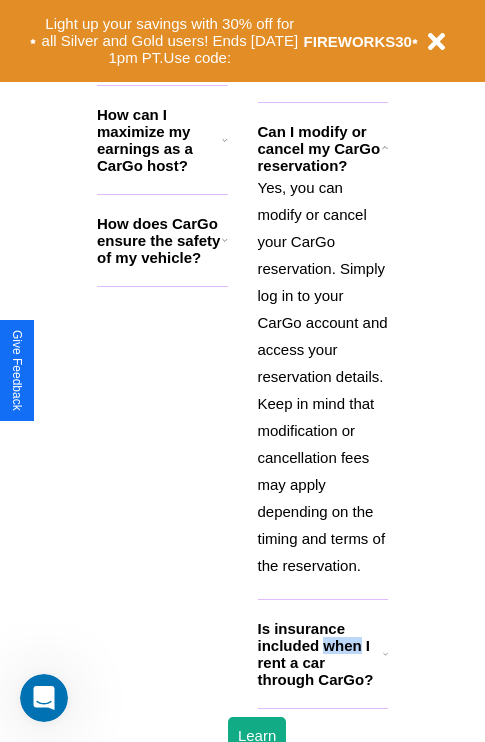 scroll, scrollTop: 1896, scrollLeft: 0, axis: vertical 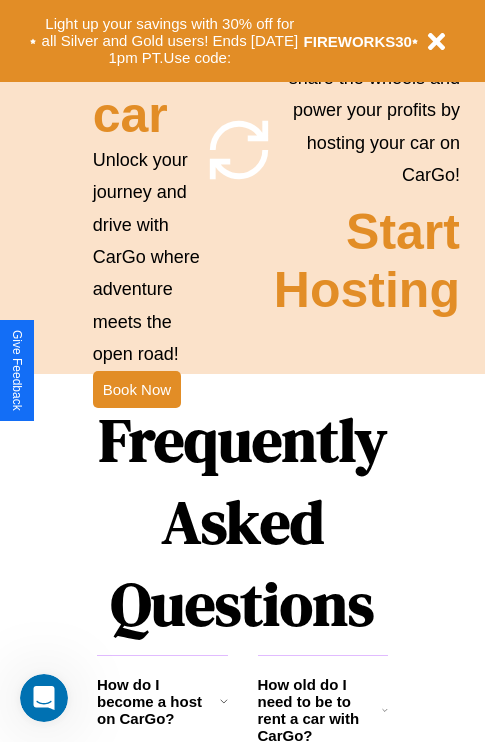click 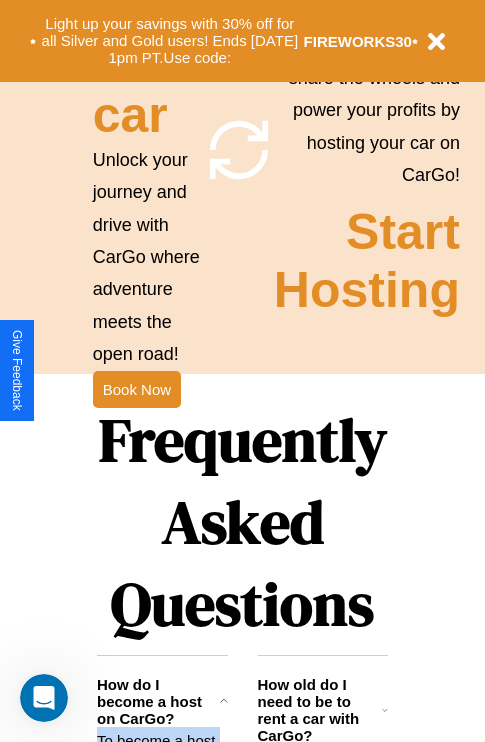scroll, scrollTop: 2475, scrollLeft: 0, axis: vertical 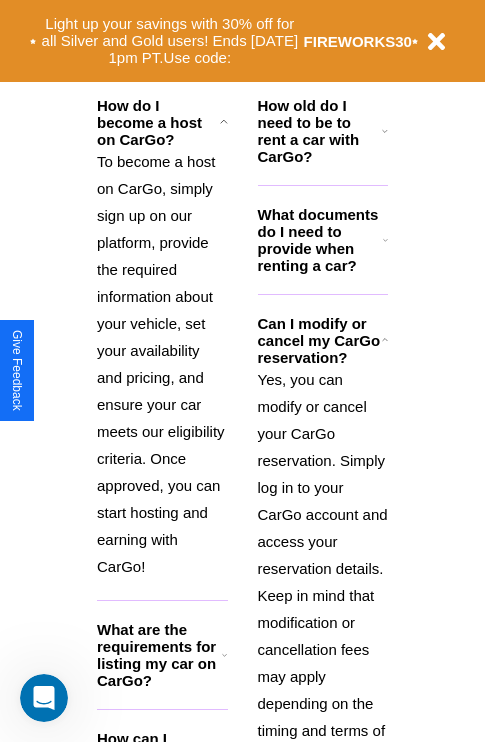 click on "What are the requirements for listing my car on CarGo?" at bounding box center [159, 655] 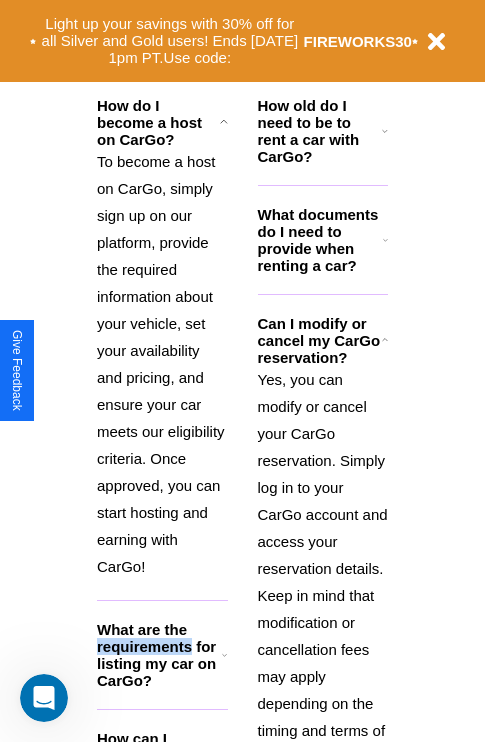 click on "What are the requirements for listing my car on CarGo?" at bounding box center (159, 655) 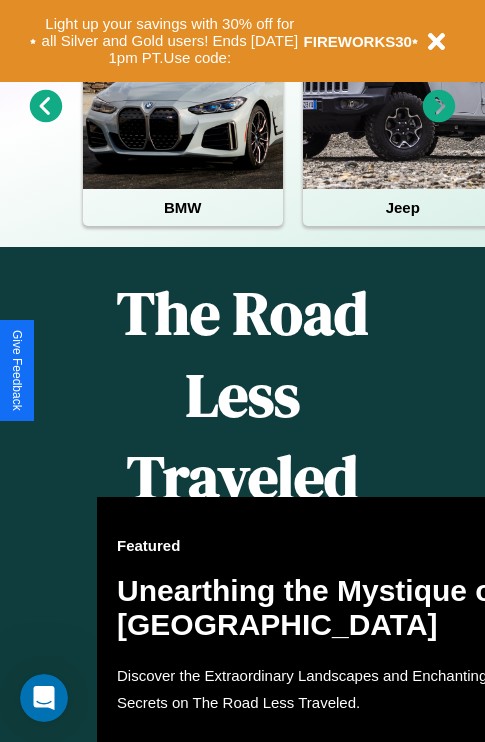 scroll, scrollTop: 308, scrollLeft: 0, axis: vertical 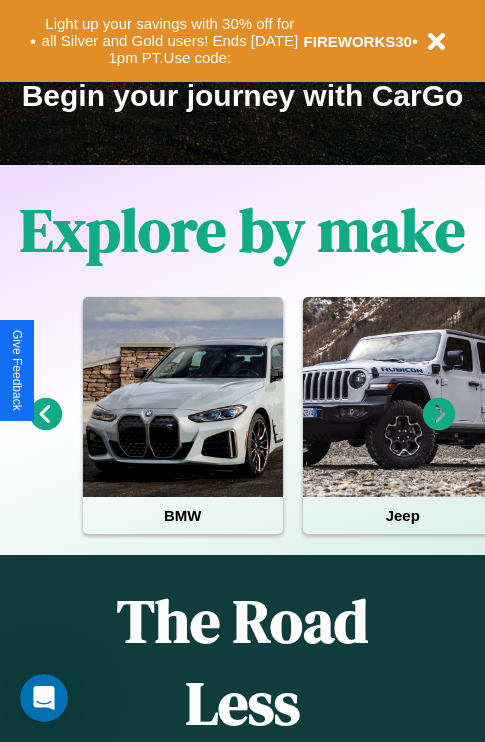 click 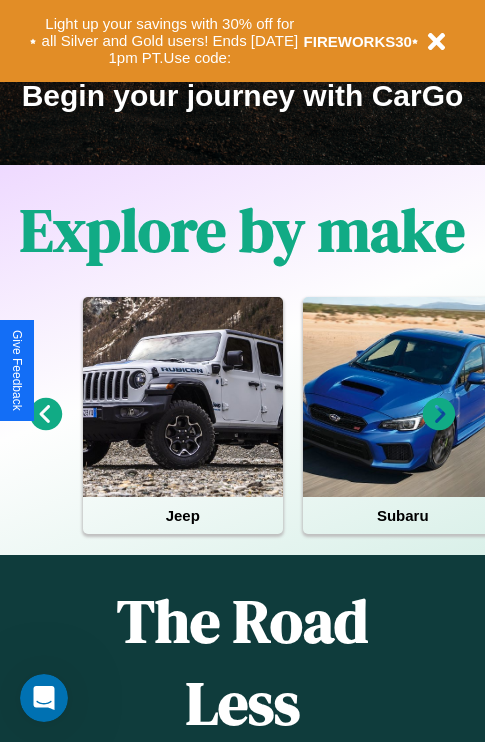 click 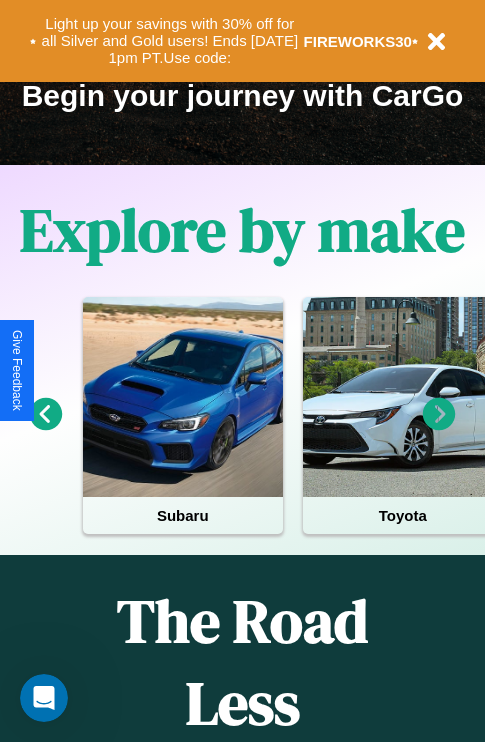 click 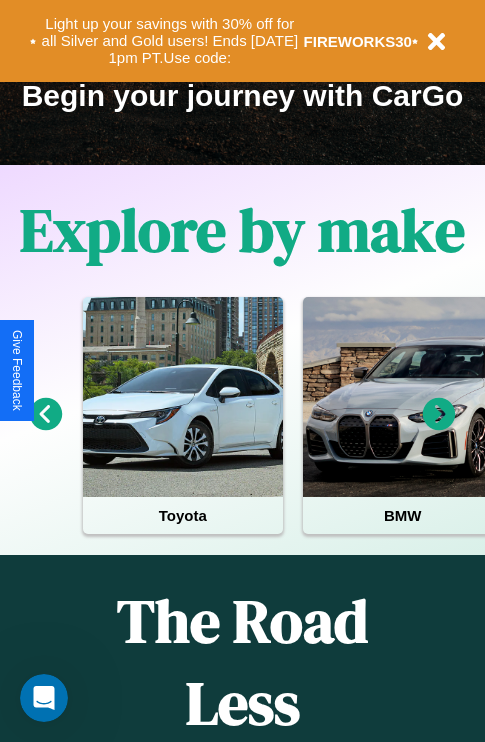 click 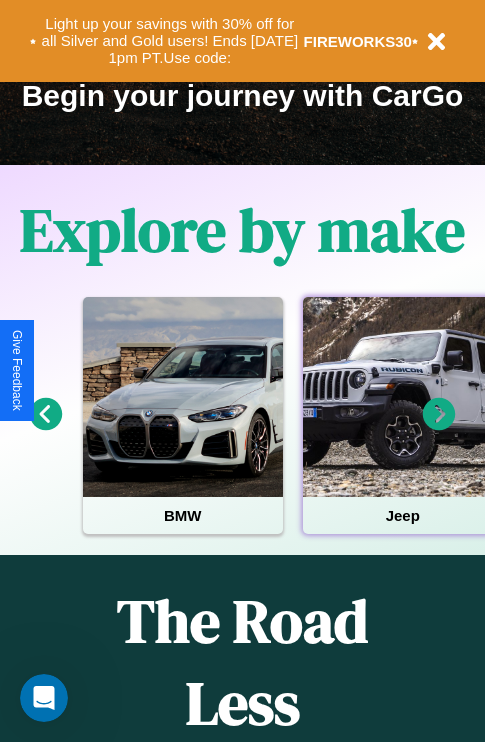 click at bounding box center [403, 397] 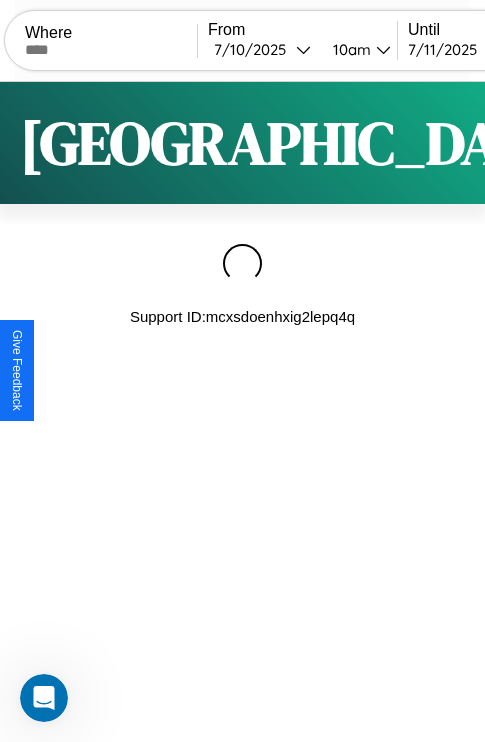 scroll, scrollTop: 0, scrollLeft: 0, axis: both 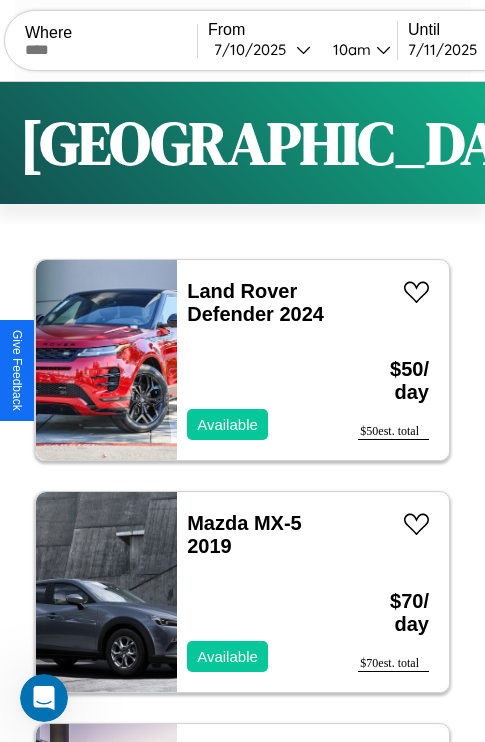 click on "Filters" at bounding box center (640, 143) 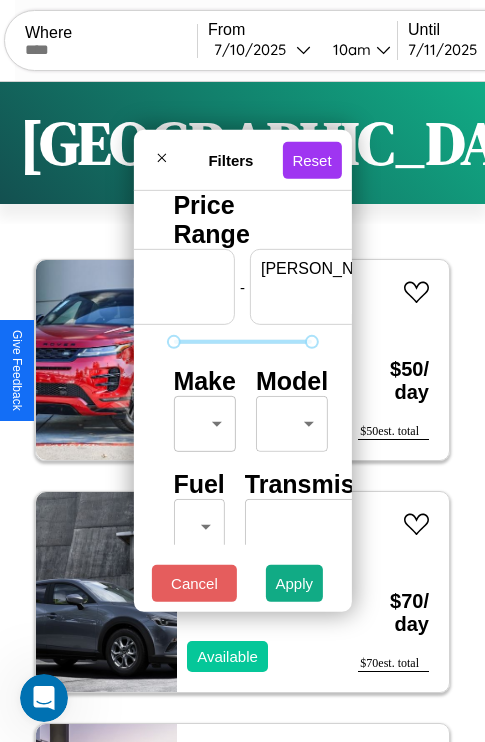scroll, scrollTop: 0, scrollLeft: 124, axis: horizontal 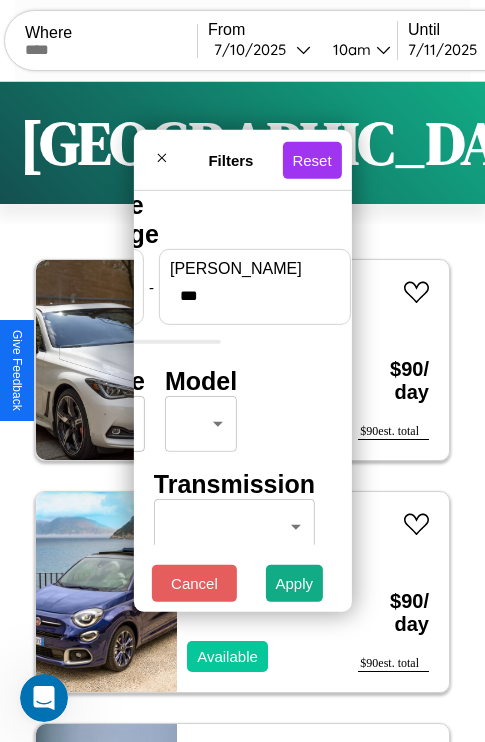 type on "***" 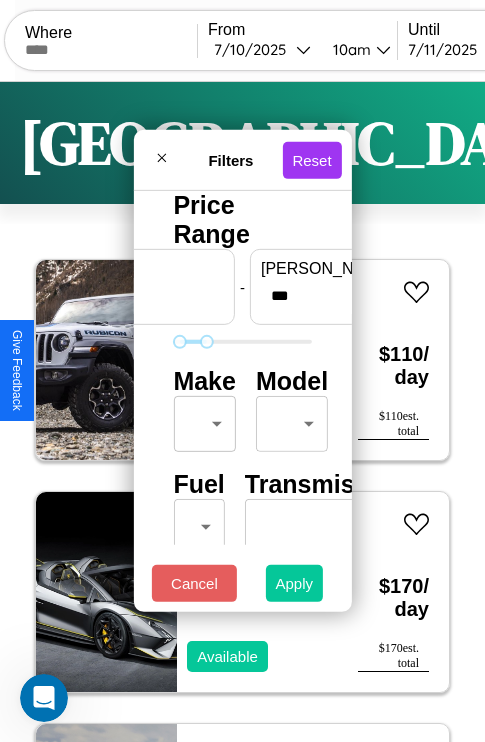 type on "**" 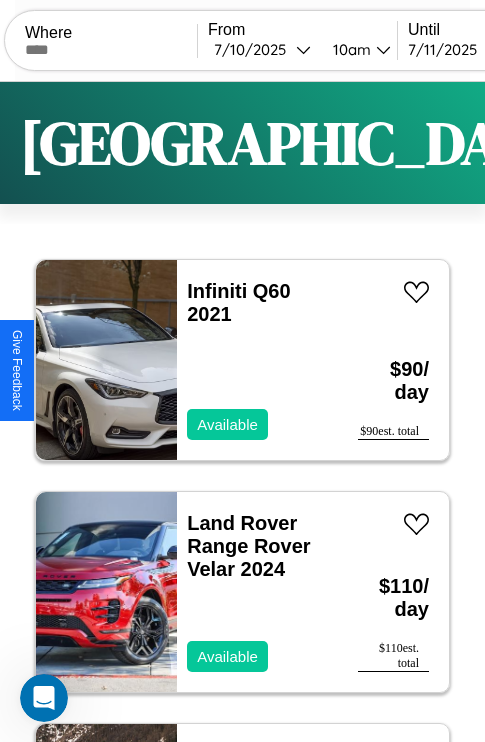 scroll, scrollTop: 95, scrollLeft: 0, axis: vertical 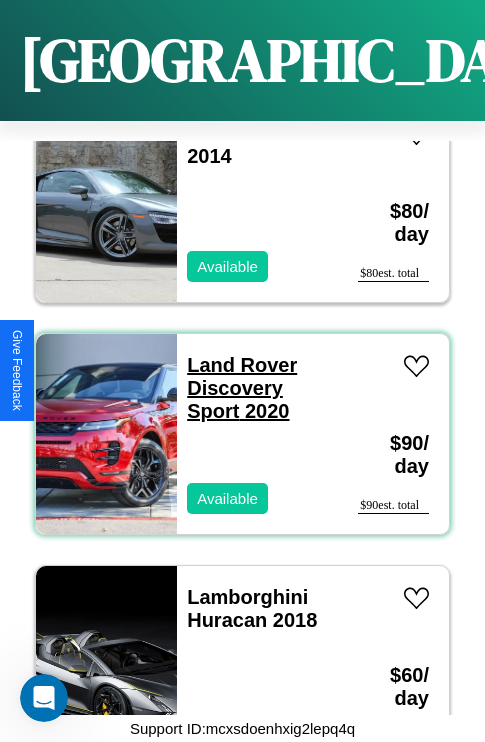 click on "Land Rover   Discovery Sport   2020" at bounding box center (242, 388) 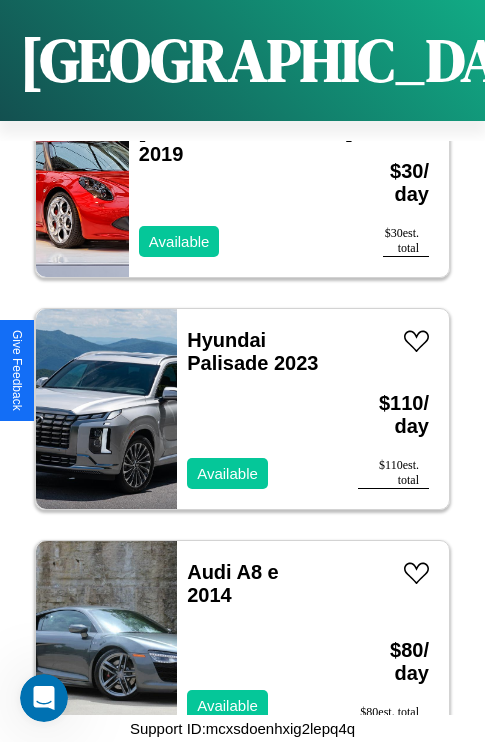 scroll, scrollTop: 14691, scrollLeft: 0, axis: vertical 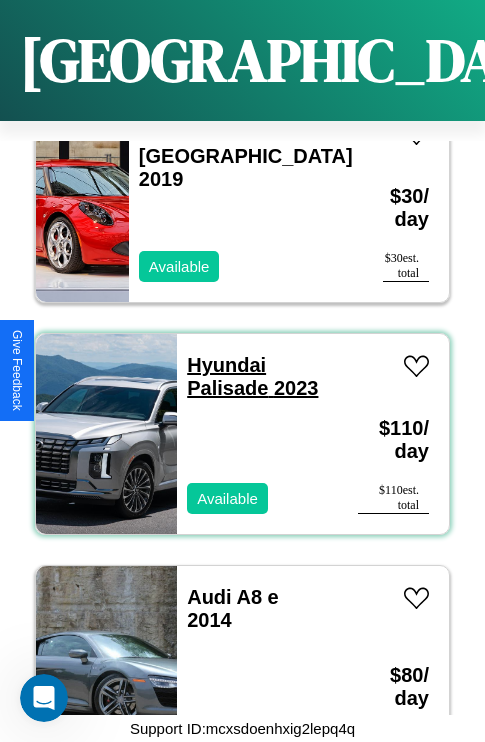 click on "Hyundai   Palisade   2023" at bounding box center [252, 376] 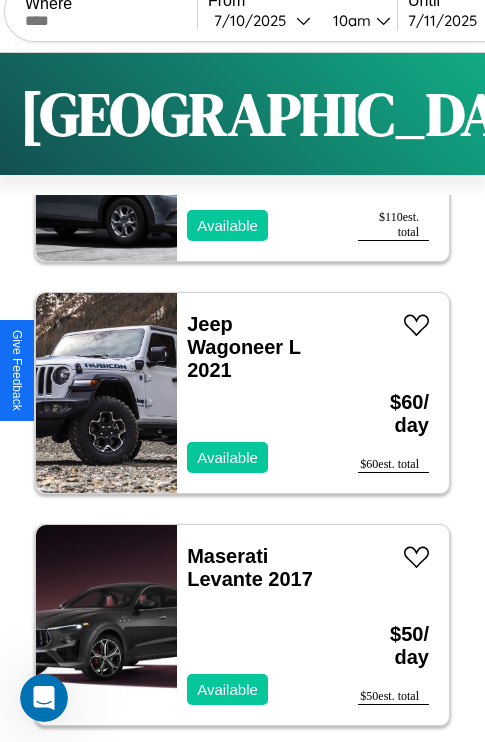 scroll, scrollTop: 0, scrollLeft: 0, axis: both 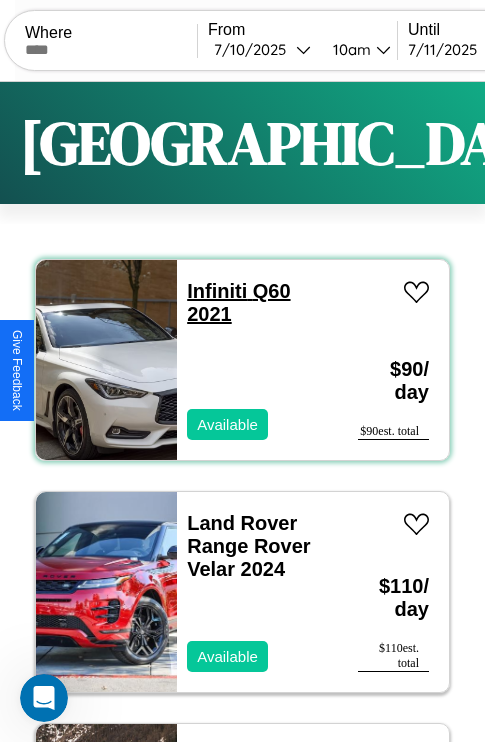 click on "Infiniti   Q60   2021" at bounding box center [238, 302] 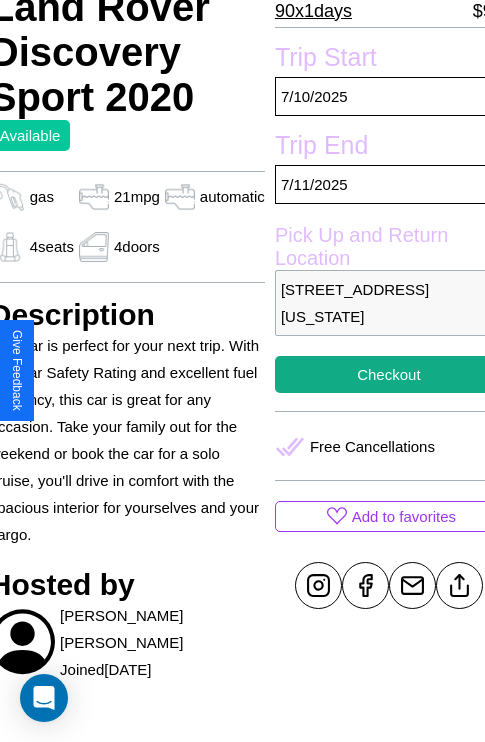 scroll, scrollTop: 458, scrollLeft: 84, axis: both 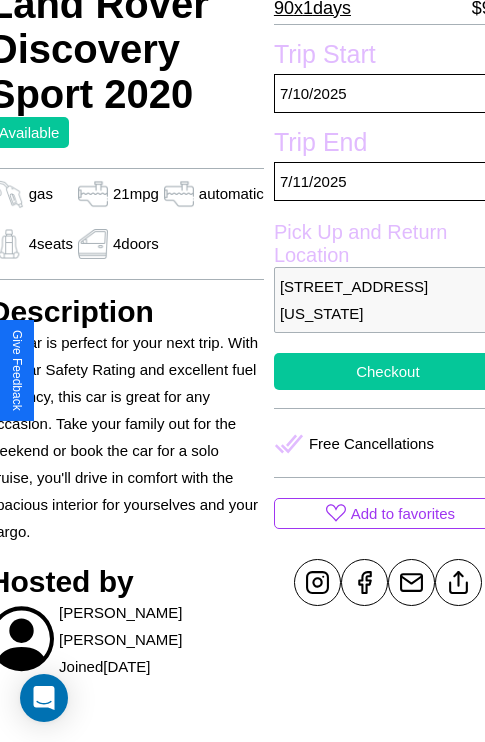 click on "Checkout" at bounding box center [388, 371] 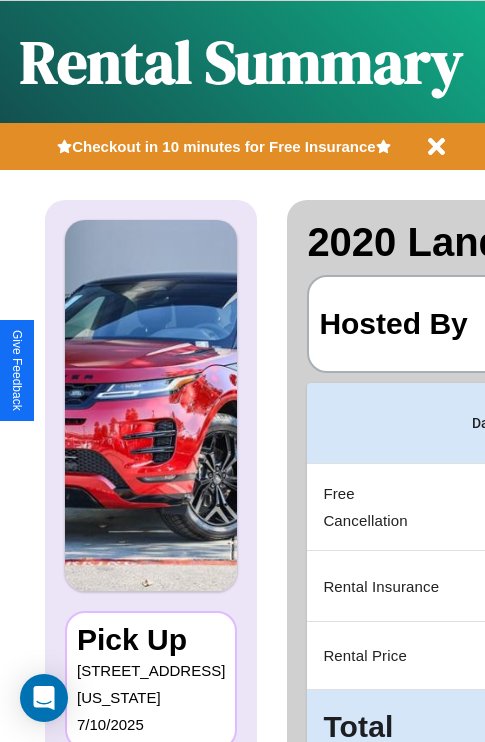 scroll, scrollTop: 0, scrollLeft: 378, axis: horizontal 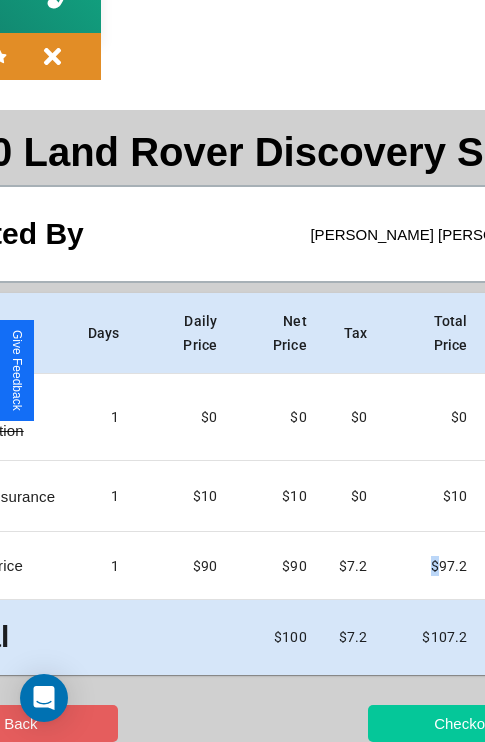 click on "Checkout" at bounding box center [465, 723] 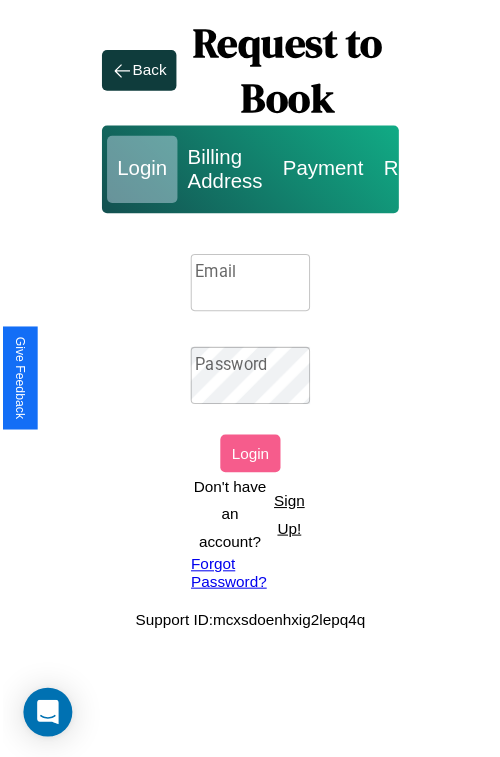 scroll, scrollTop: 0, scrollLeft: 0, axis: both 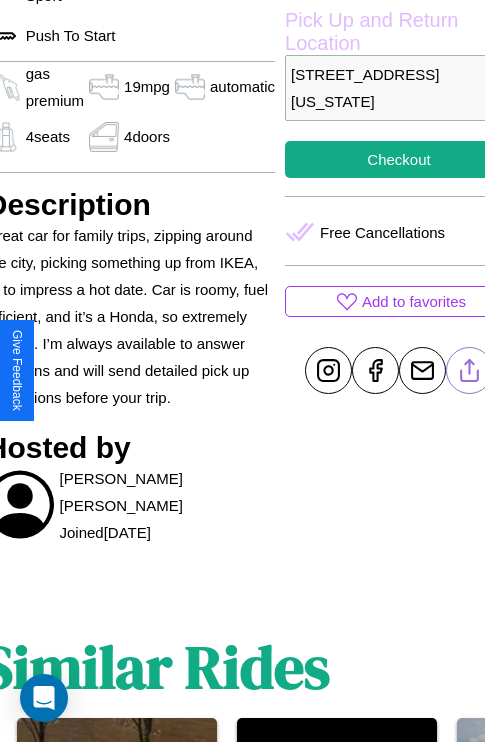 click 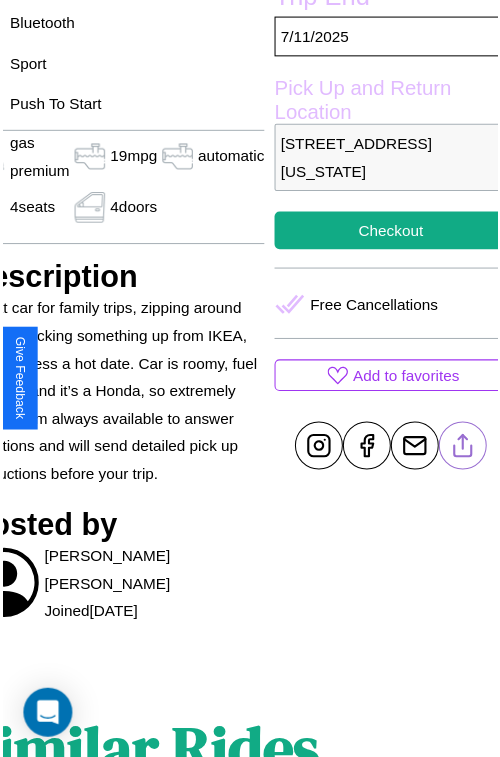 scroll, scrollTop: 603, scrollLeft: 107, axis: both 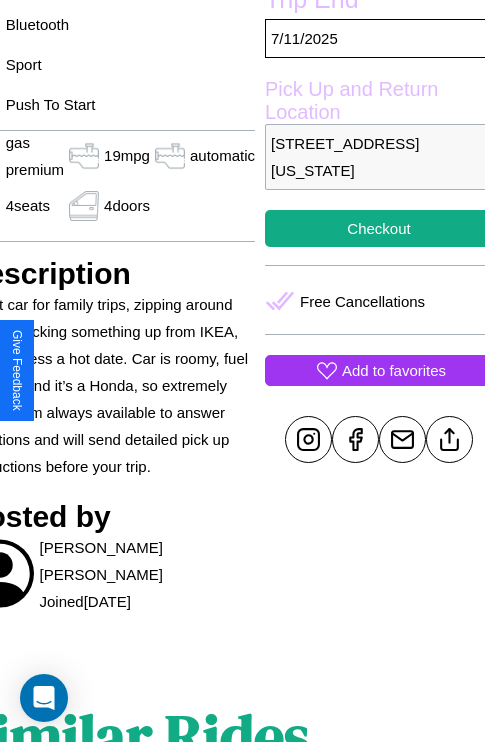 click on "Add to favorites" at bounding box center (394, 370) 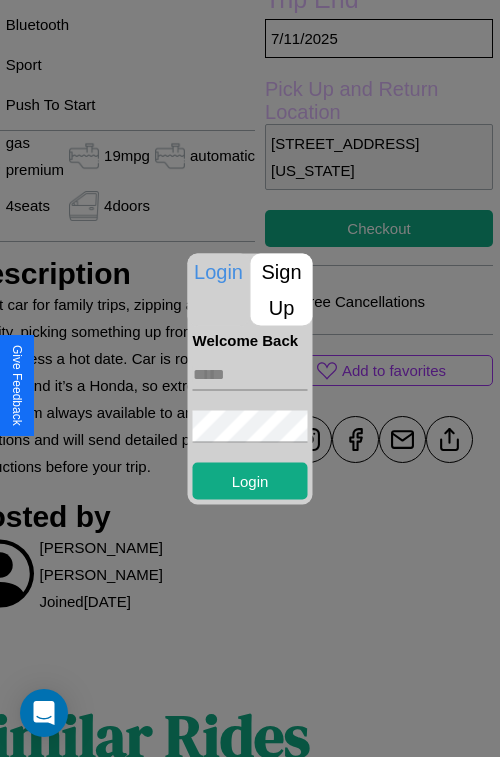 click on "Sign Up" at bounding box center [282, 289] 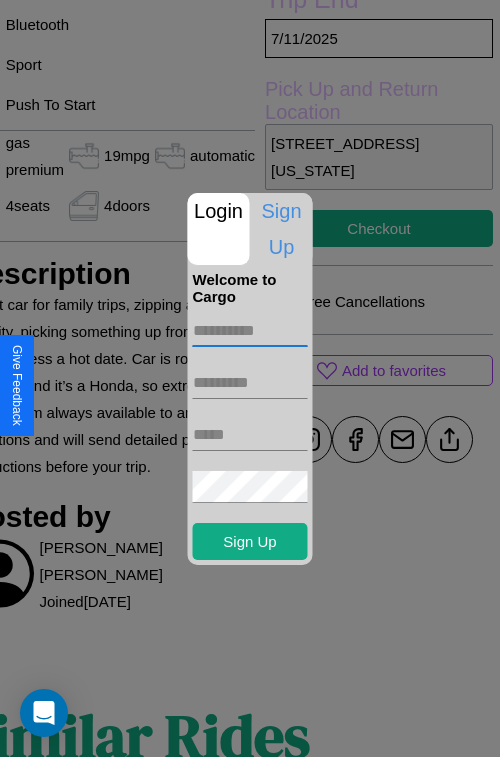 click at bounding box center [250, 331] 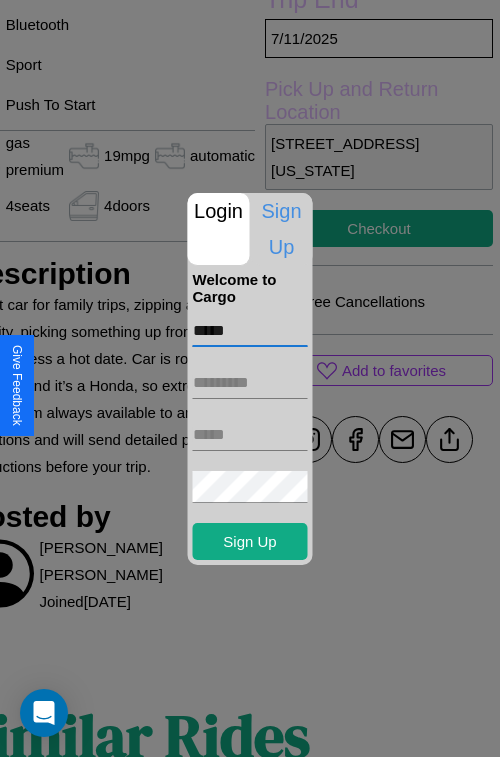 type on "*****" 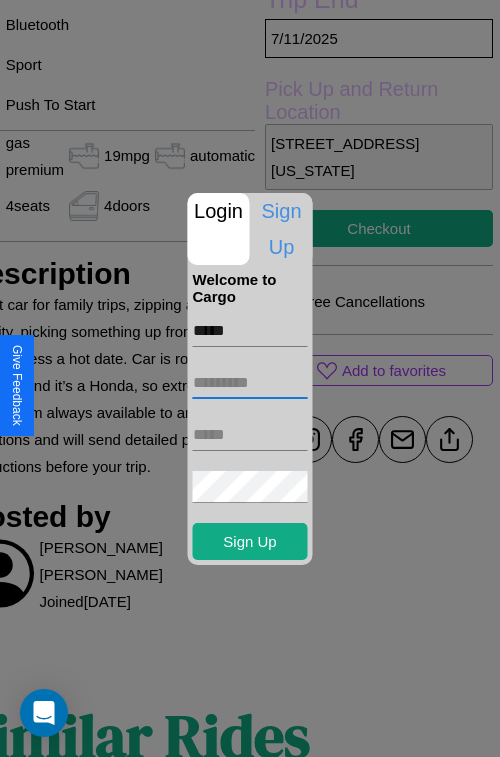 click at bounding box center [250, 383] 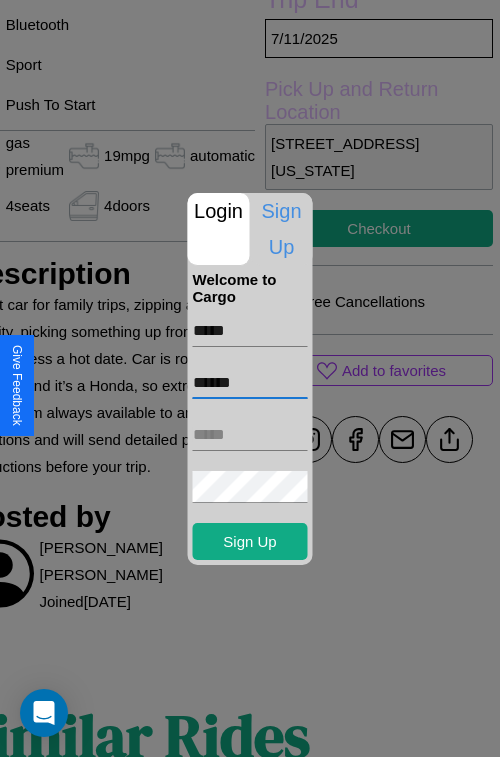 type on "******" 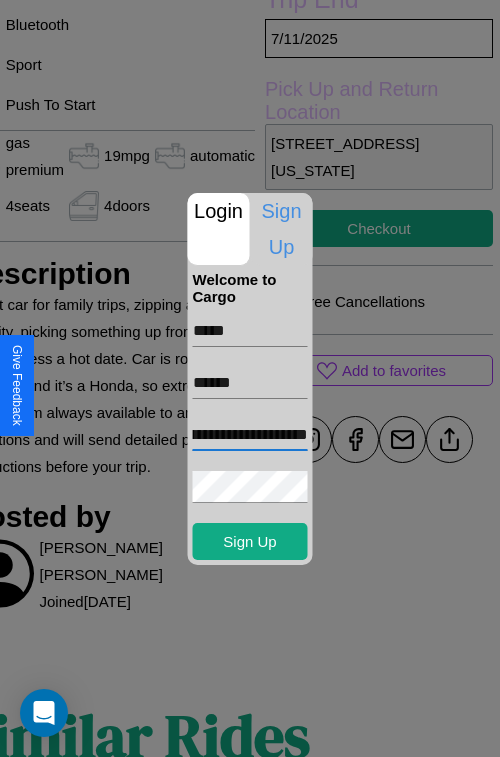 scroll, scrollTop: 0, scrollLeft: 56, axis: horizontal 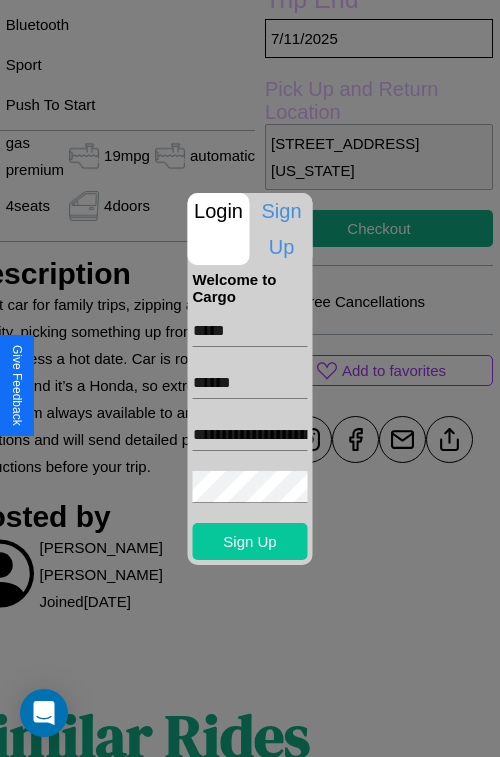 click on "Sign Up" at bounding box center (250, 541) 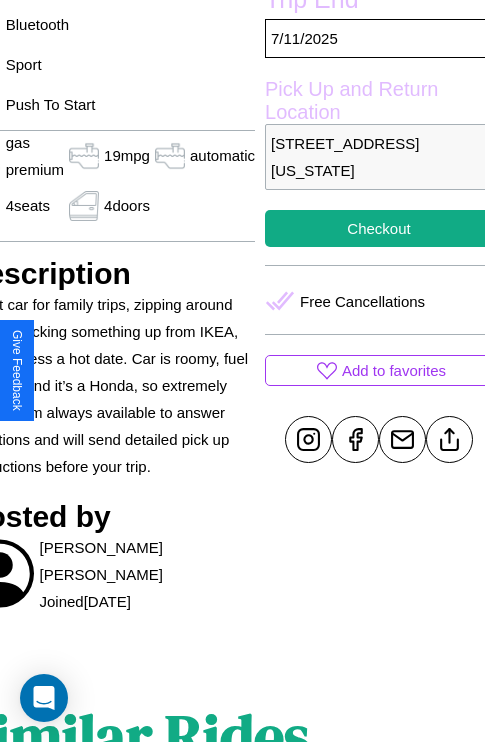 scroll, scrollTop: 603, scrollLeft: 107, axis: both 